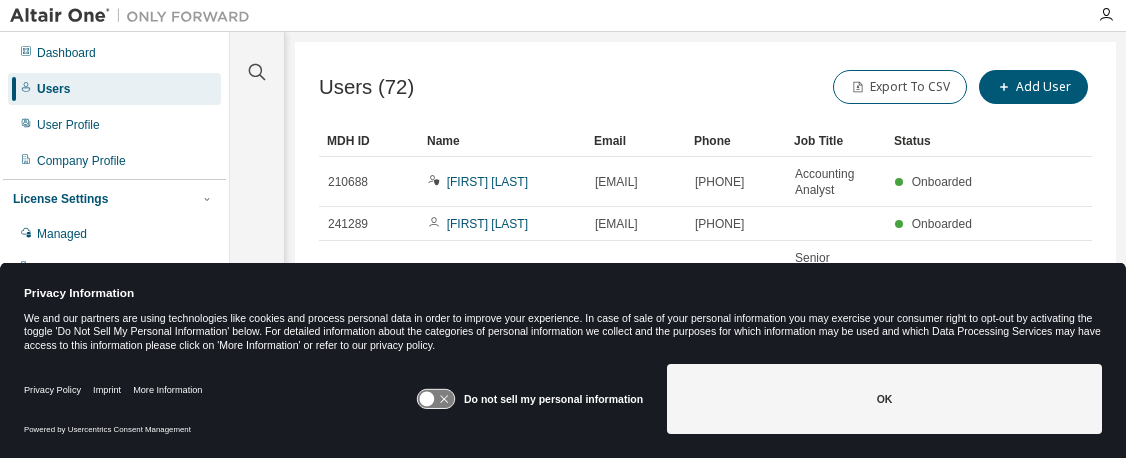 scroll, scrollTop: 0, scrollLeft: 0, axis: both 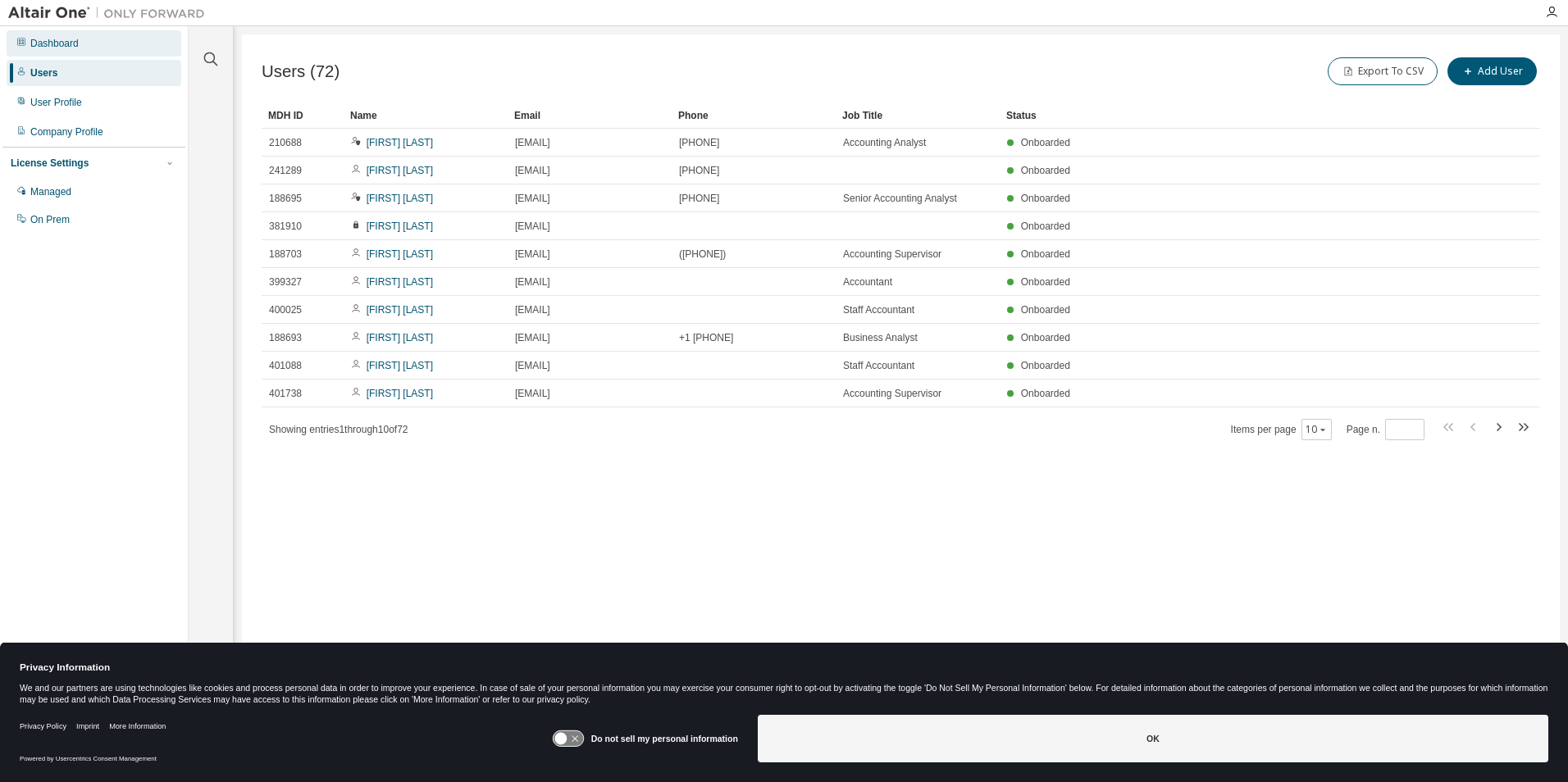 click on "Dashboard" at bounding box center [54, 43] 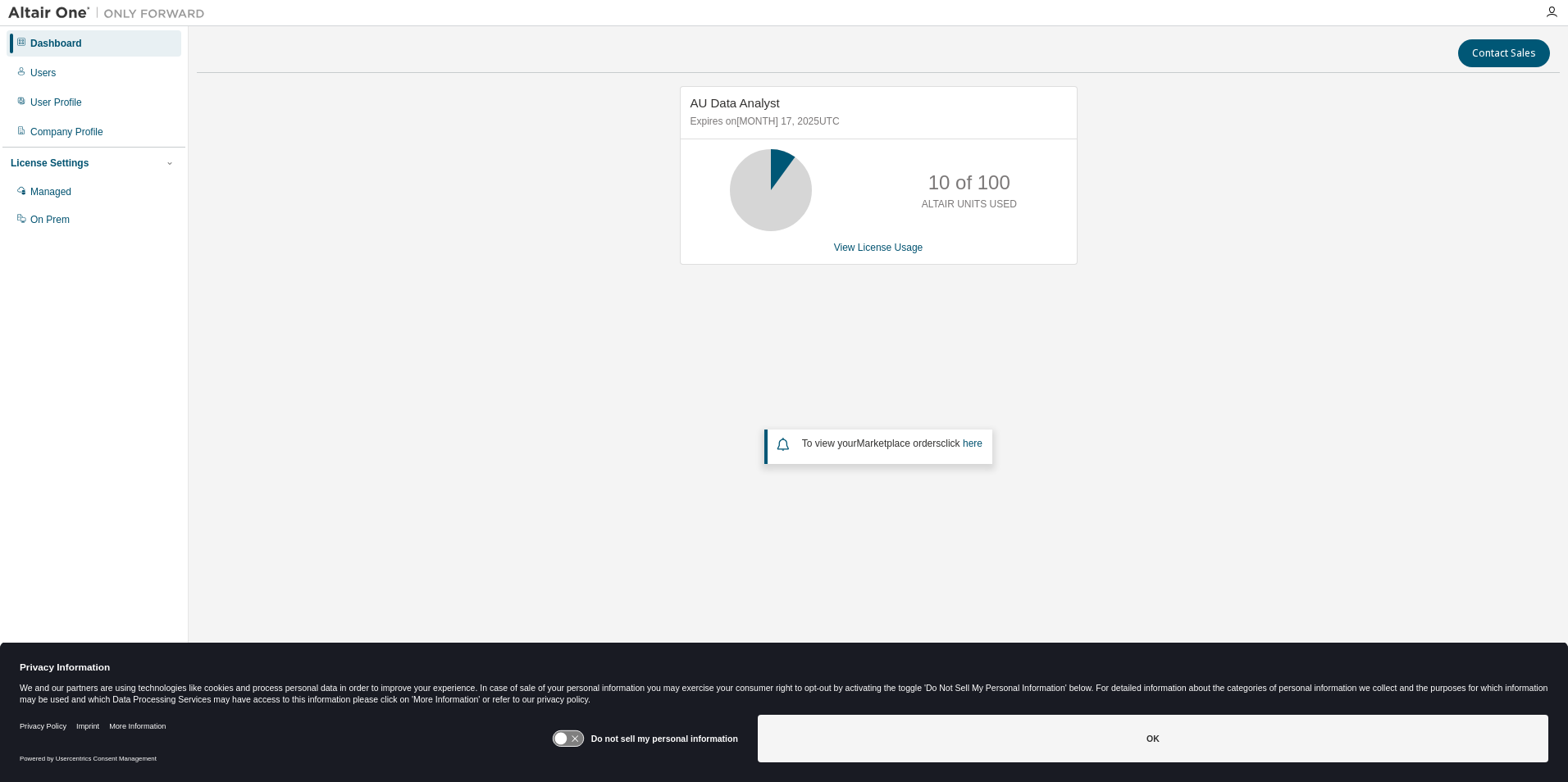 click on "AU Data Analyst Expires on  [MONTH] 17, 2025  UTC  10 of 100 ALTAIR UNITS USED View License Usage To view your  Marketplace orders  click   here" at bounding box center [878, 340] 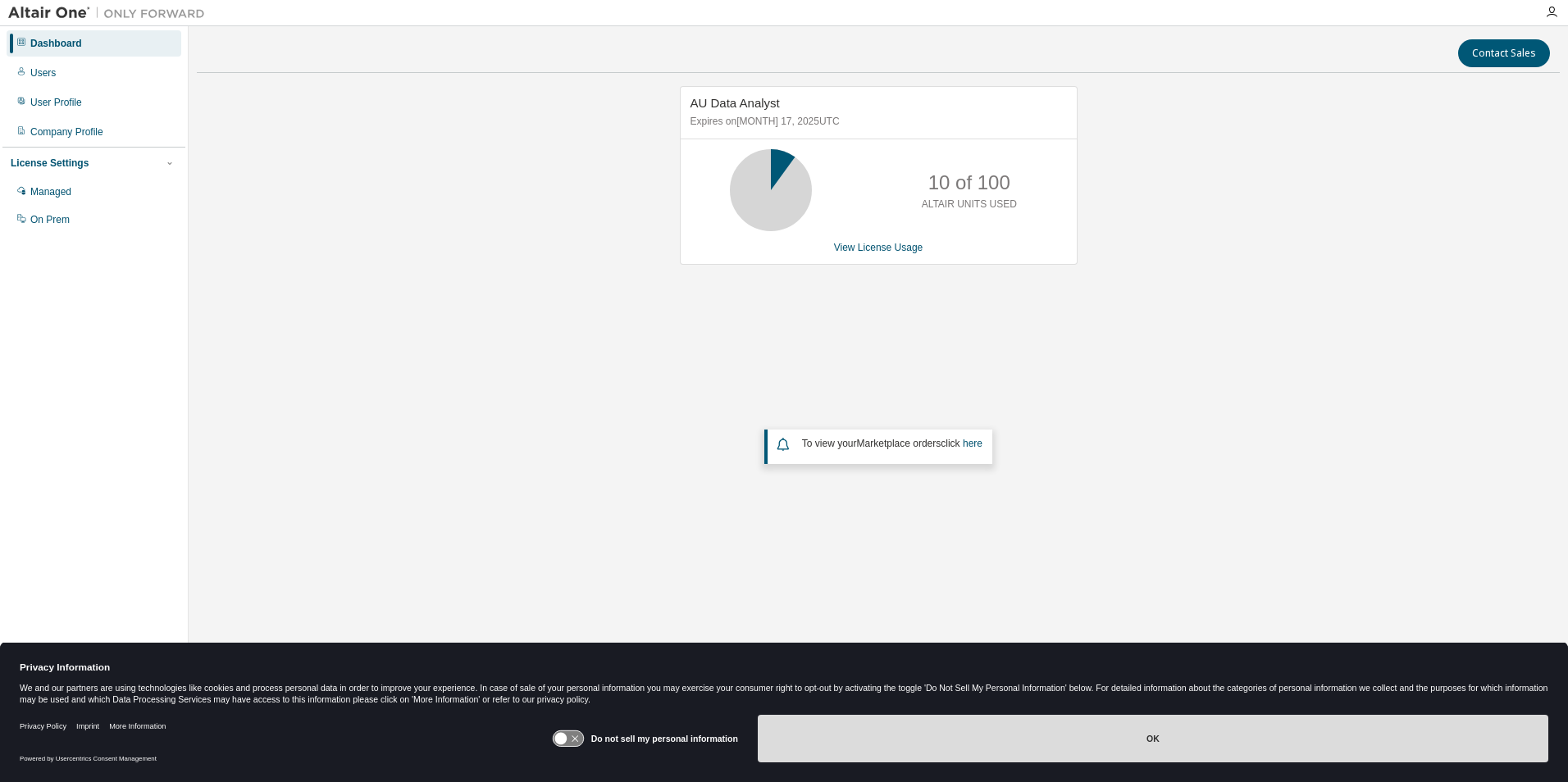 click on "OK" at bounding box center (1153, 739) 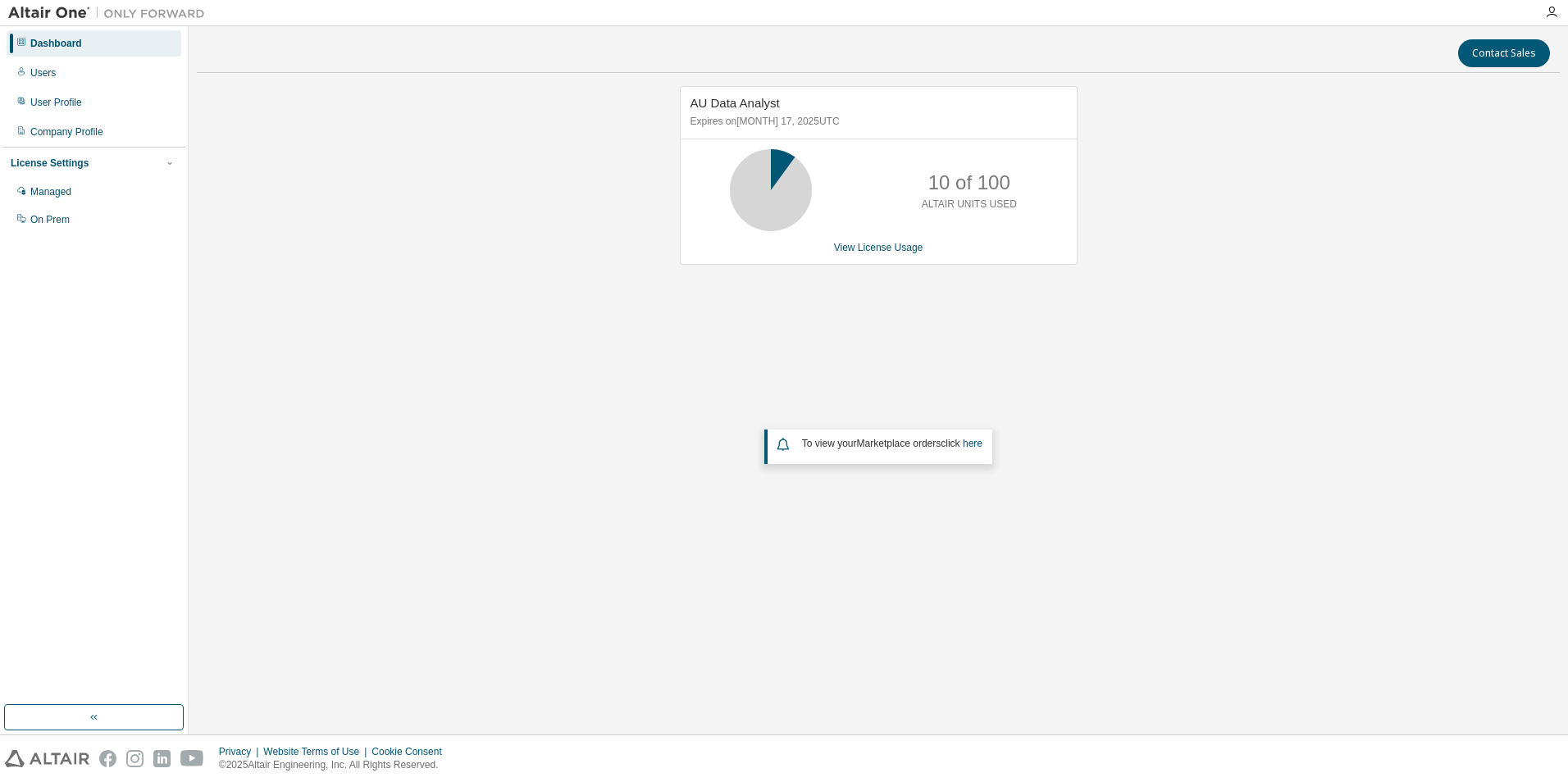 click on "AU Data Analyst Expires on  [MONTH] 17, 2025  UTC  10 of 100 ALTAIR UNITS USED View License Usage To view your  Marketplace orders  click   here" at bounding box center [878, 340] 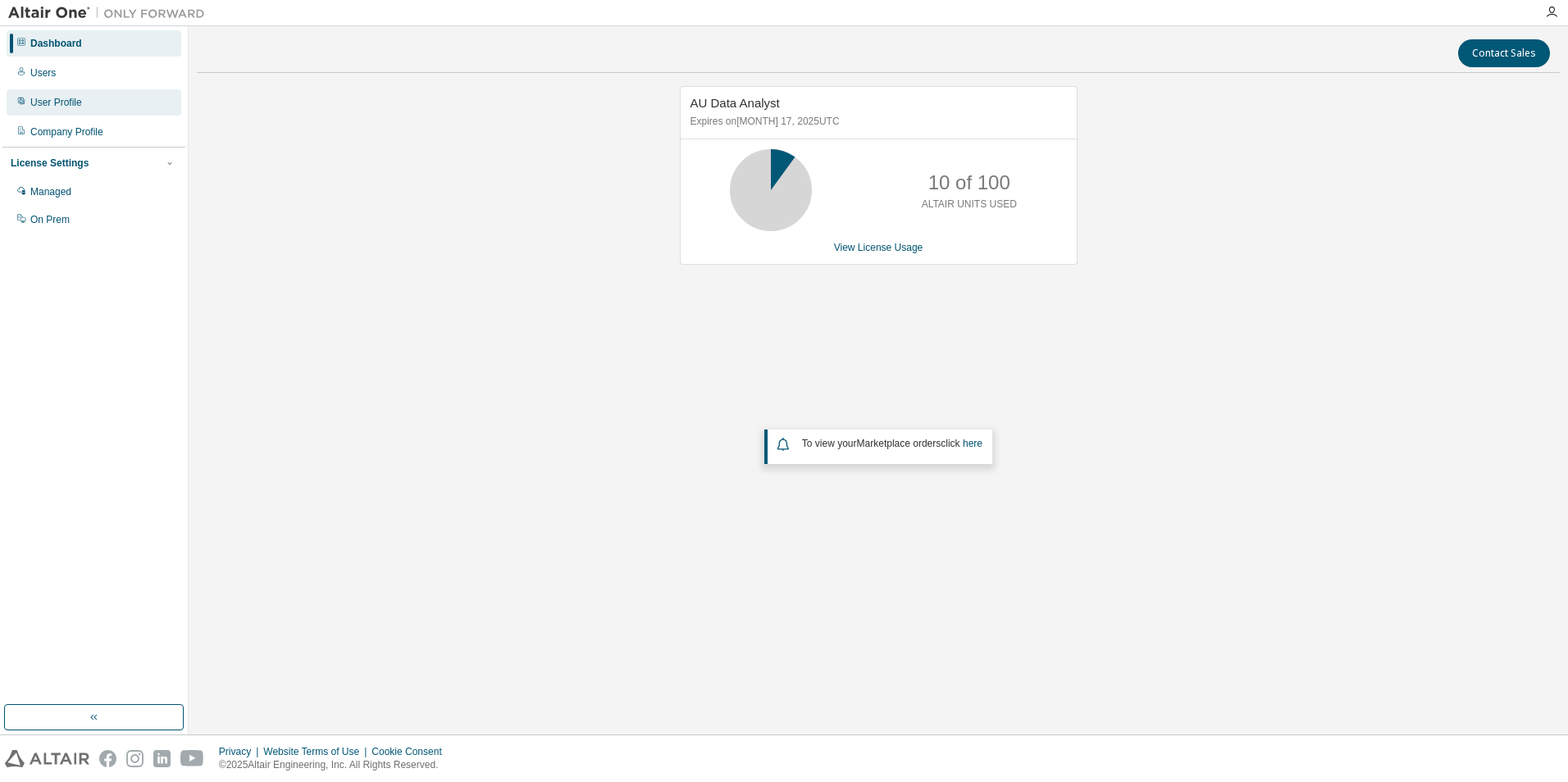 click on "User Profile" at bounding box center [56, 102] 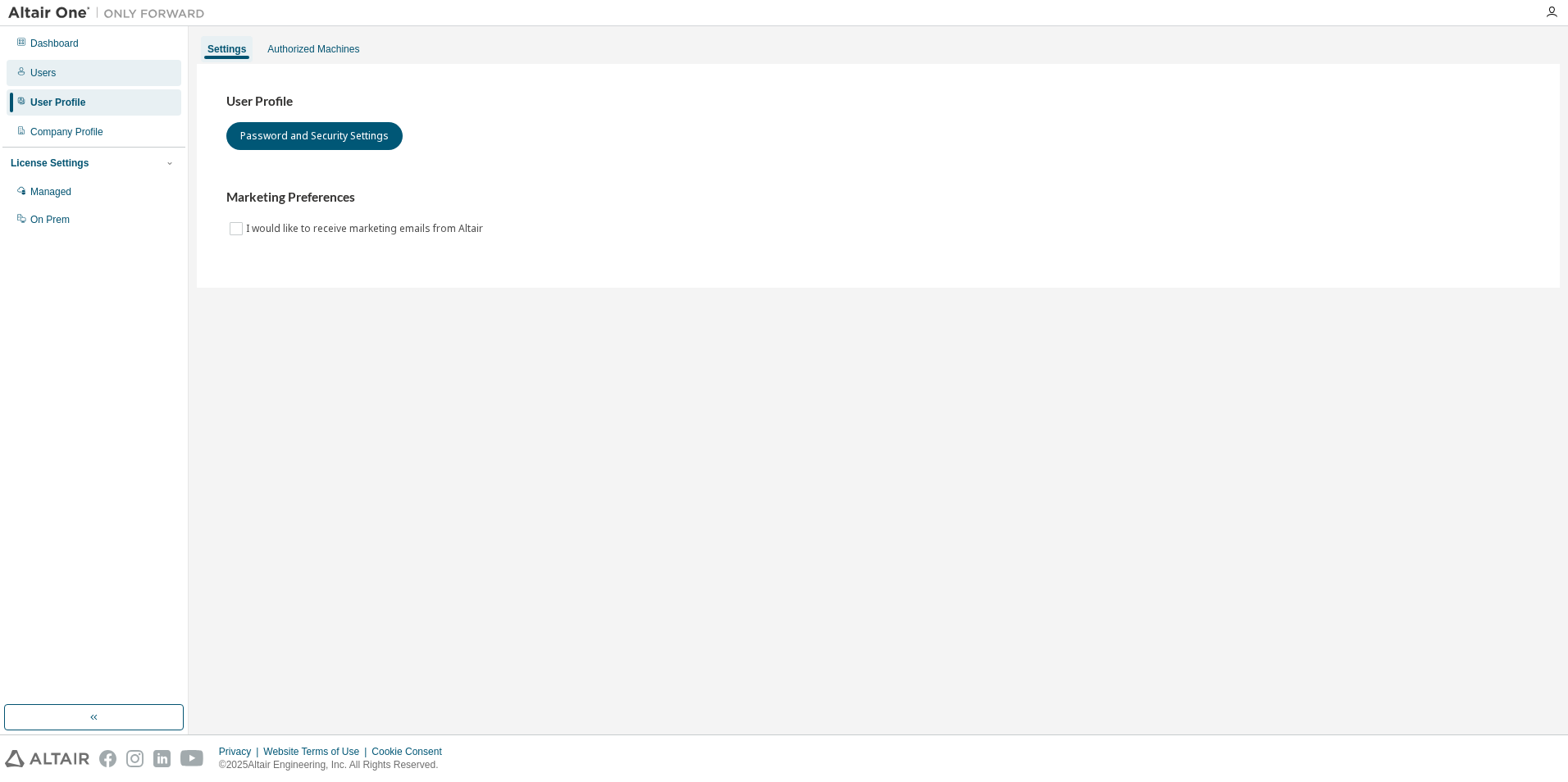 click on "Users" at bounding box center (43, 73) 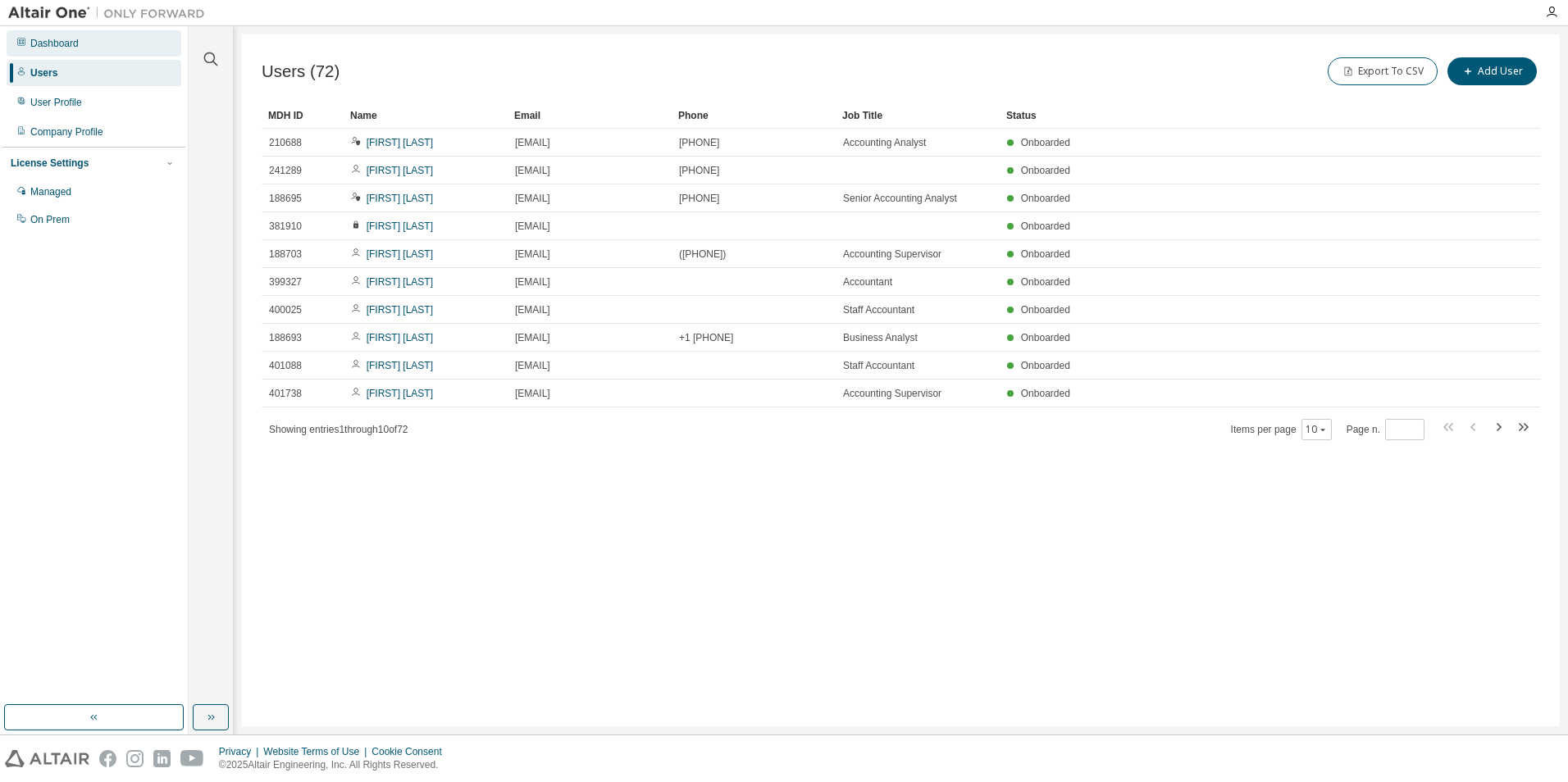 click on "Dashboard" at bounding box center [54, 43] 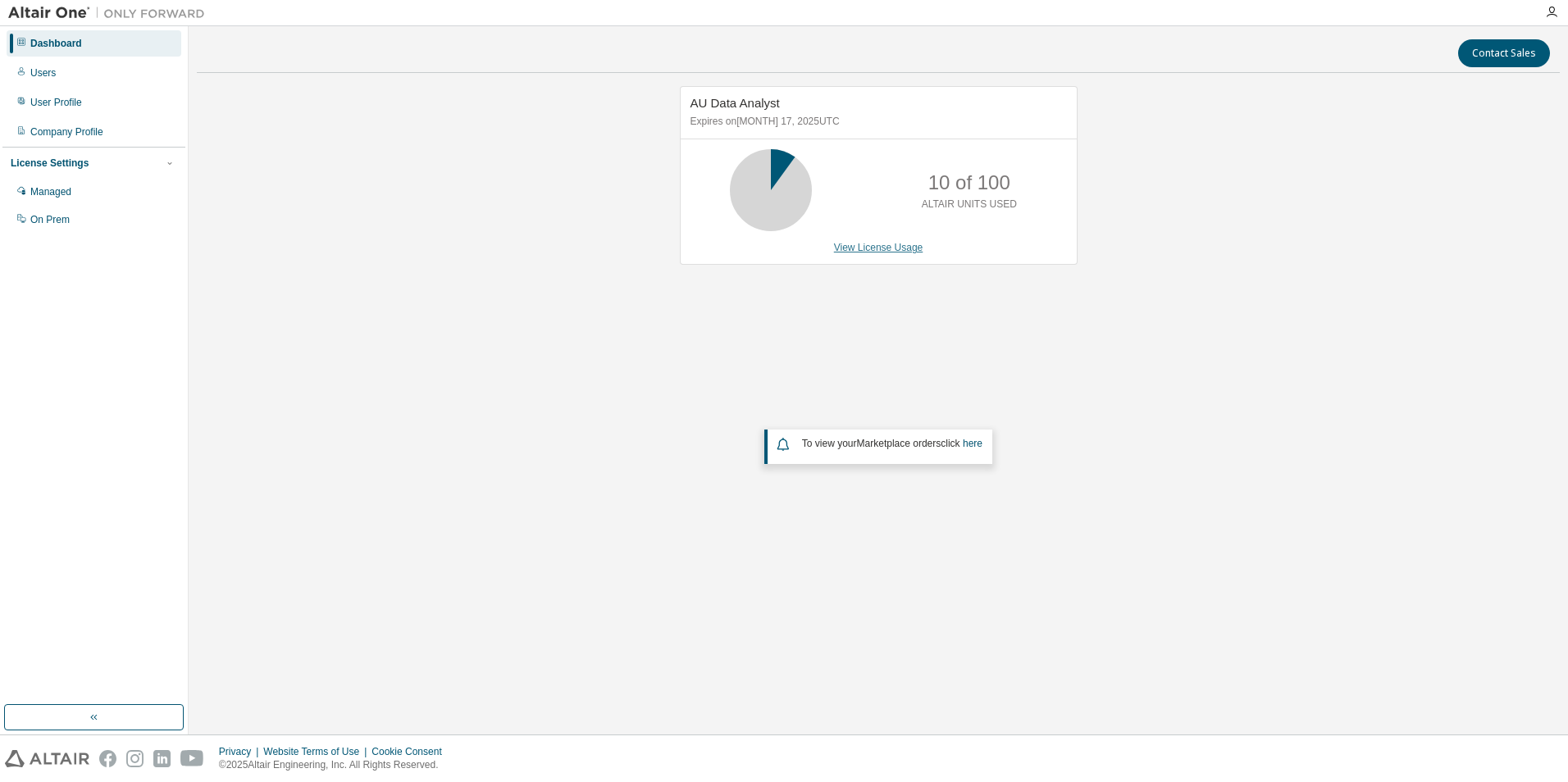 click on "View License Usage" at bounding box center (878, 248) 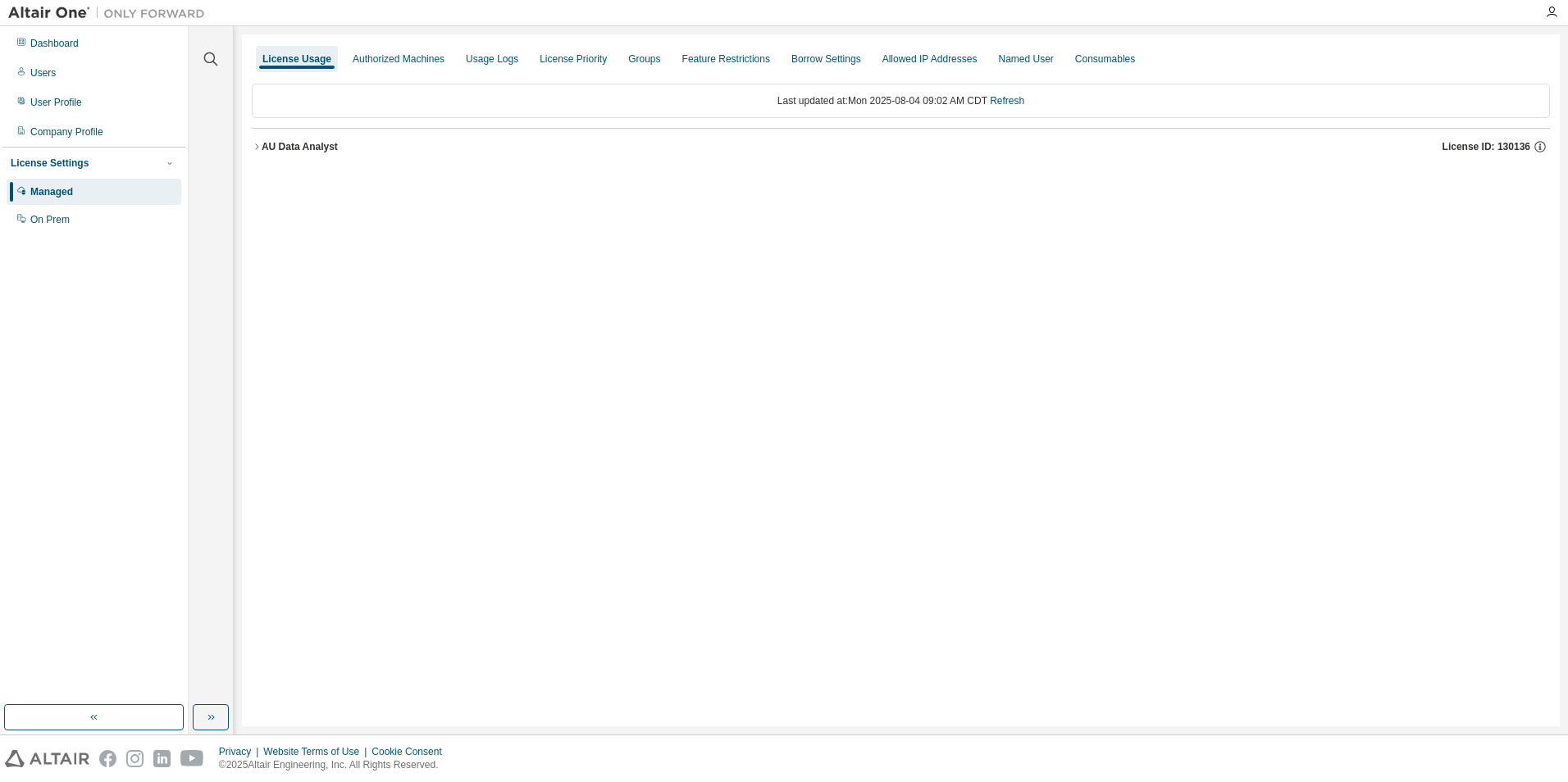 click 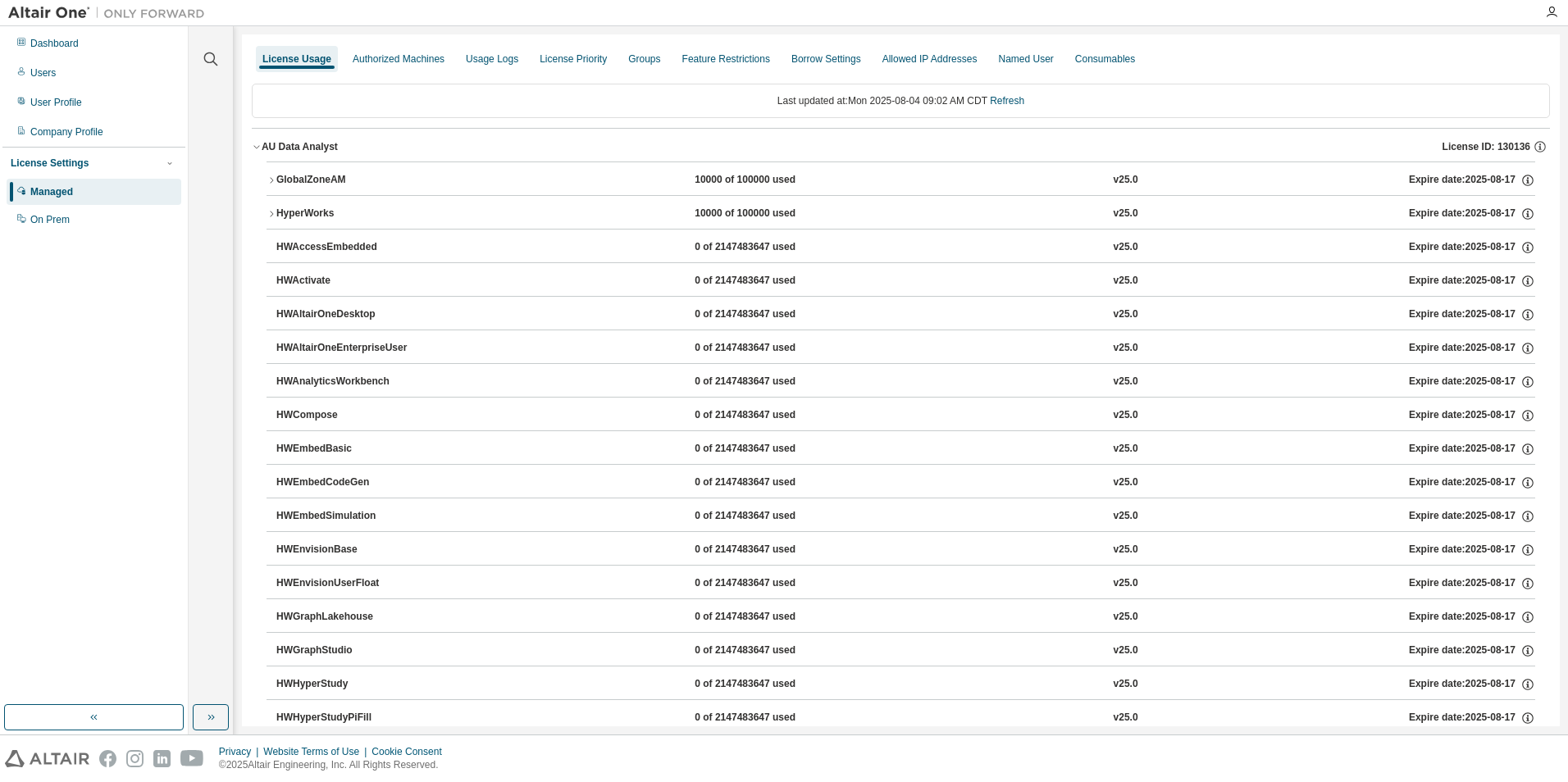 click 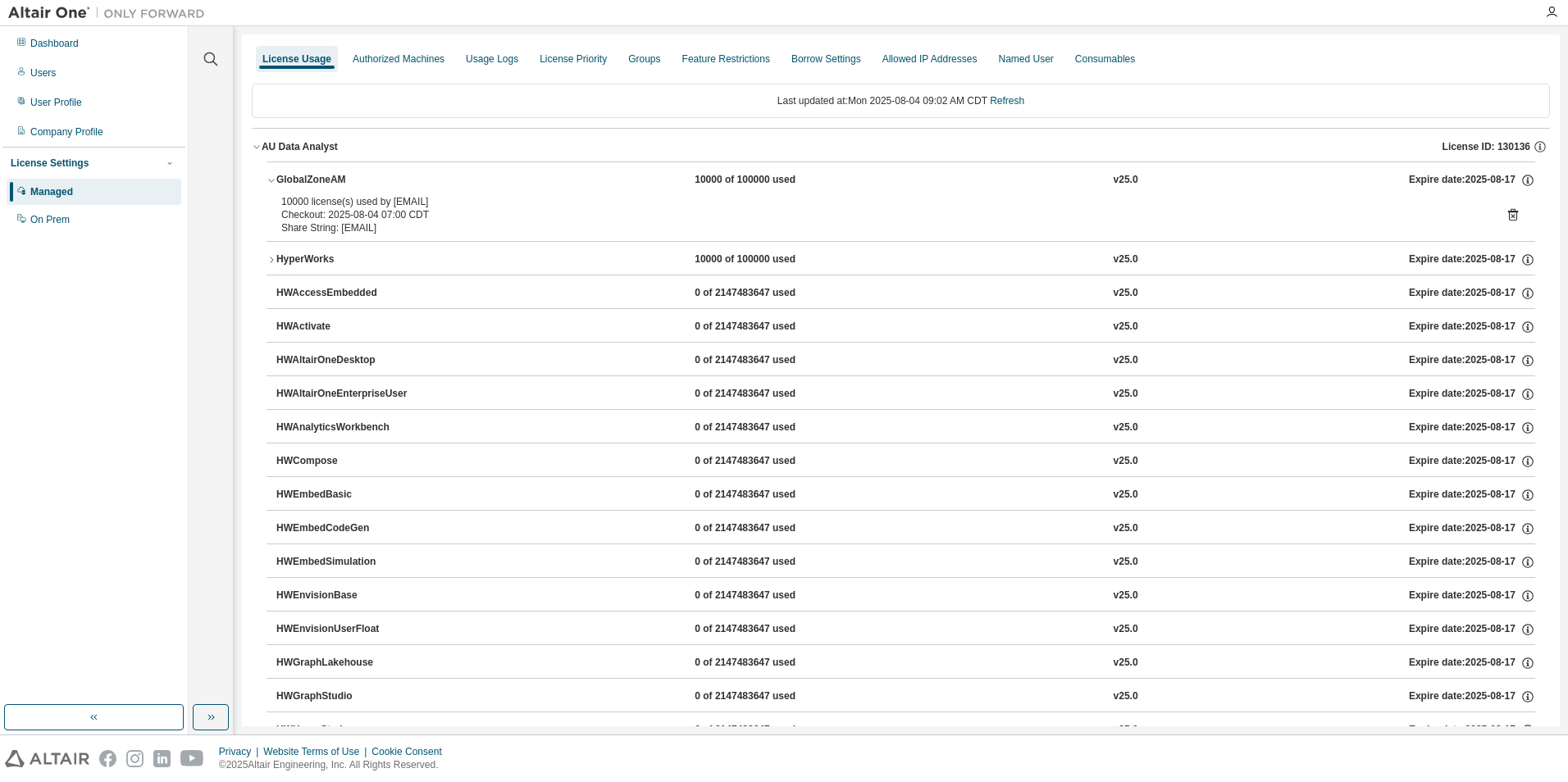 click 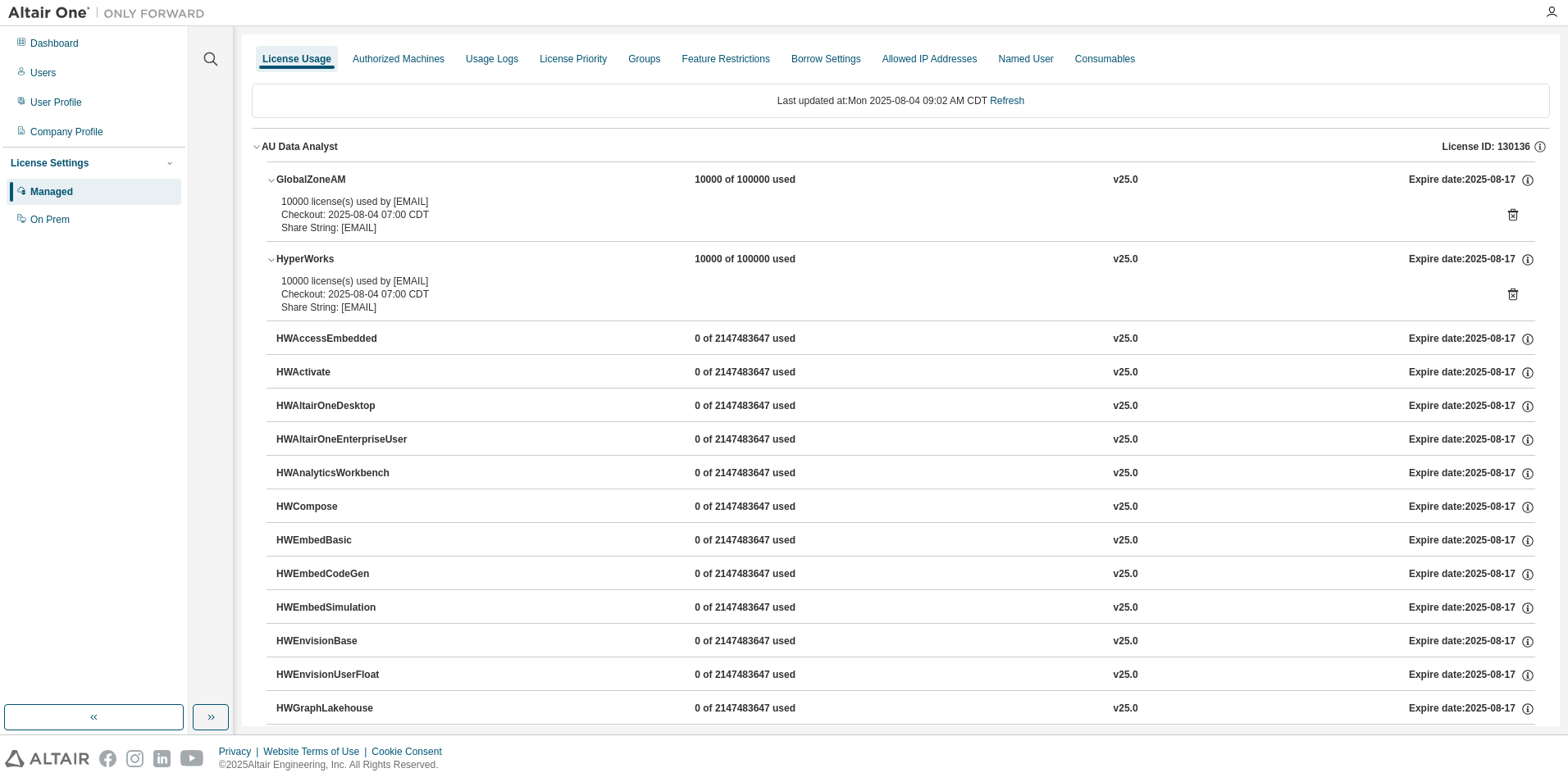 drag, startPoint x: 468, startPoint y: 307, endPoint x: 277, endPoint y: 282, distance: 192.62918 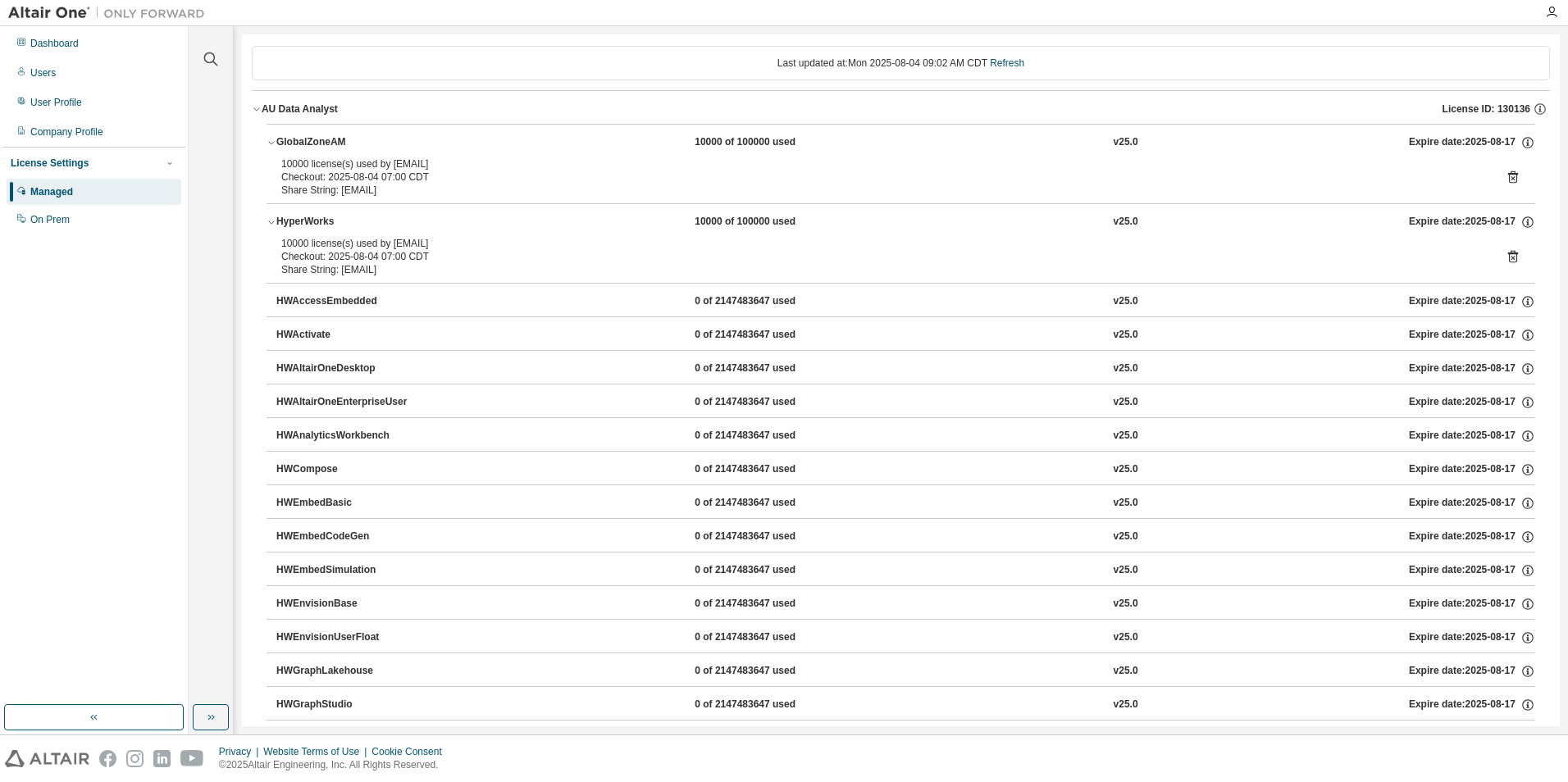 scroll, scrollTop: 0, scrollLeft: 0, axis: both 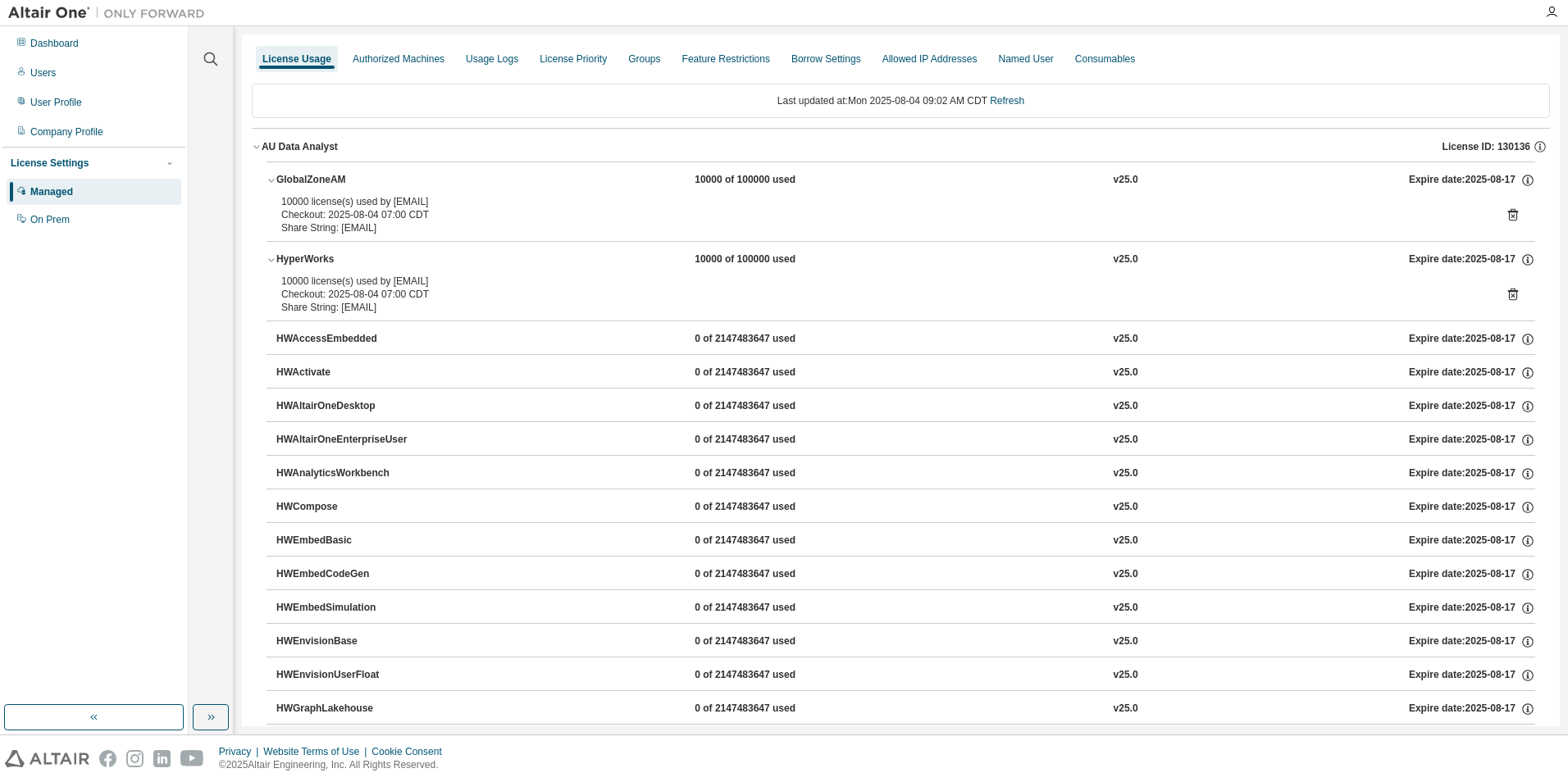 drag, startPoint x: 467, startPoint y: 307, endPoint x: 256, endPoint y: 184, distance: 244.23349 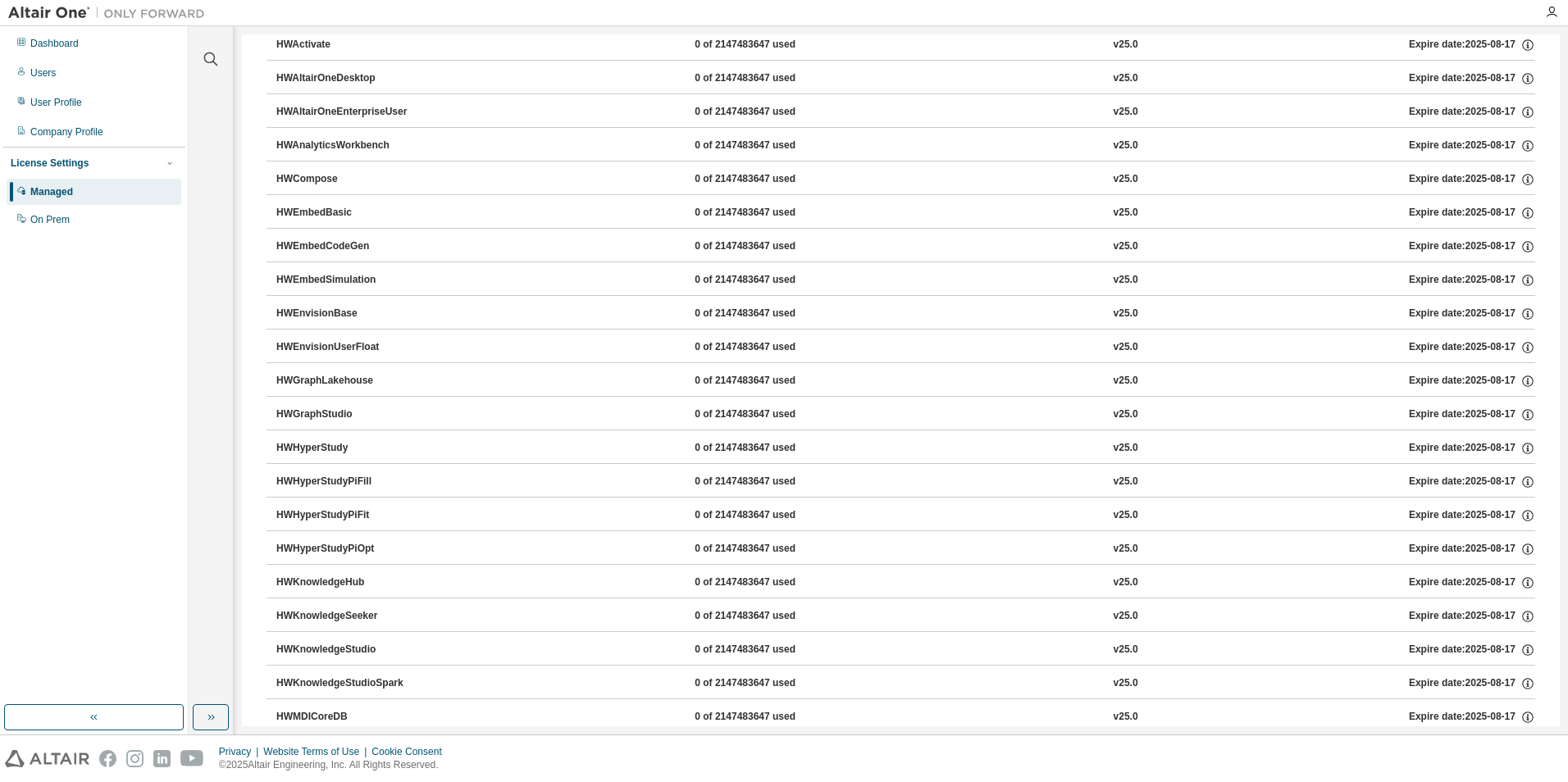 scroll, scrollTop: 0, scrollLeft: 0, axis: both 